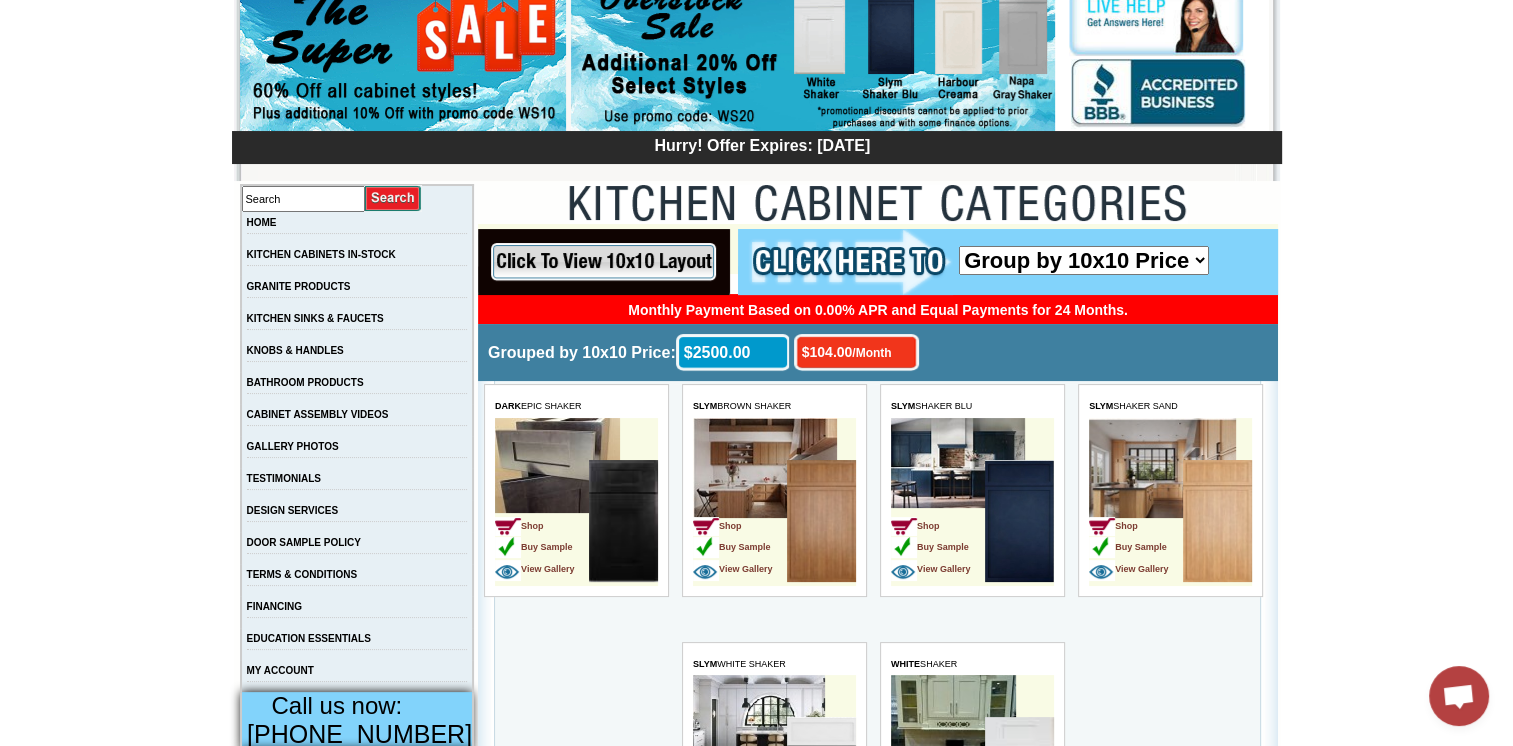 scroll, scrollTop: 0, scrollLeft: 0, axis: both 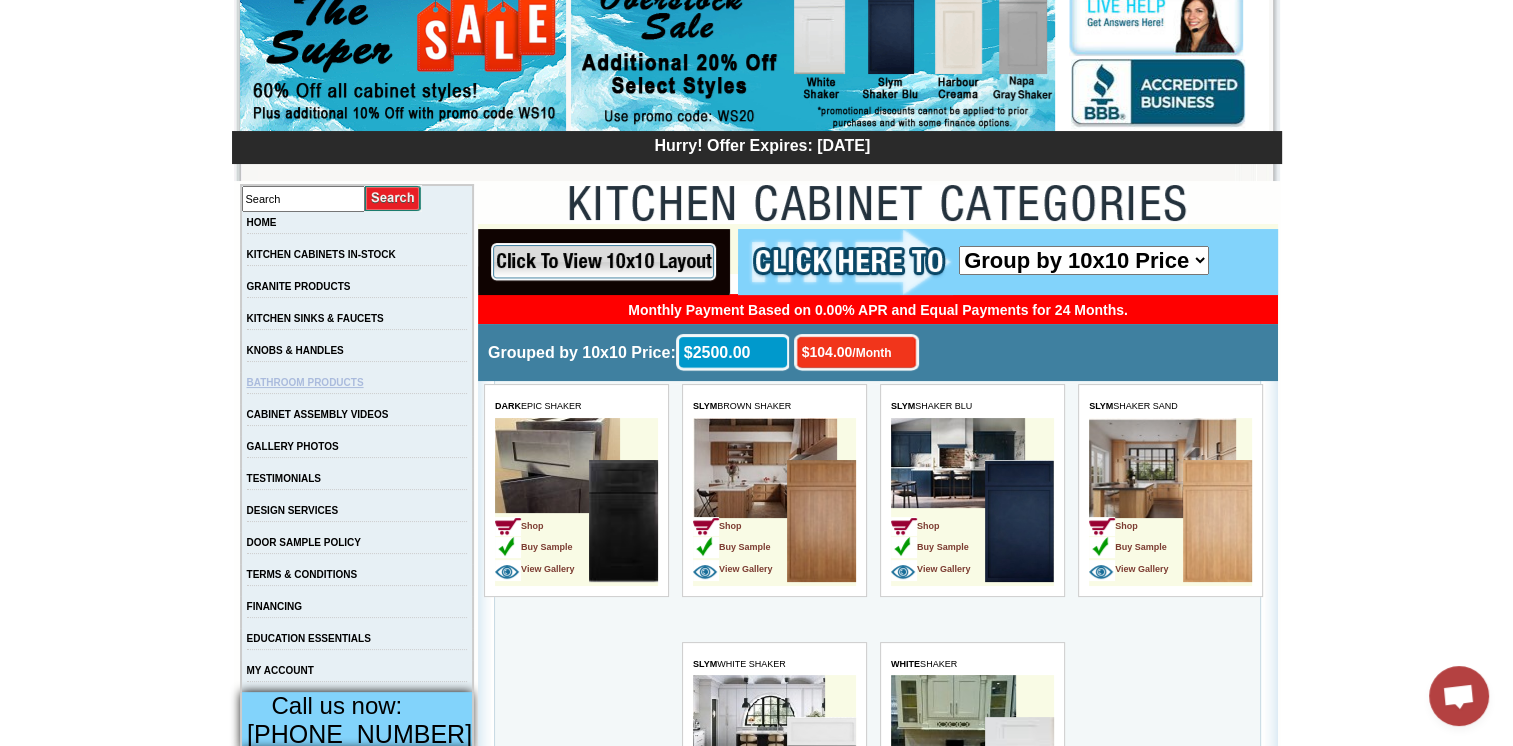 click on "BATHROOM PRODUCTS" at bounding box center (305, 382) 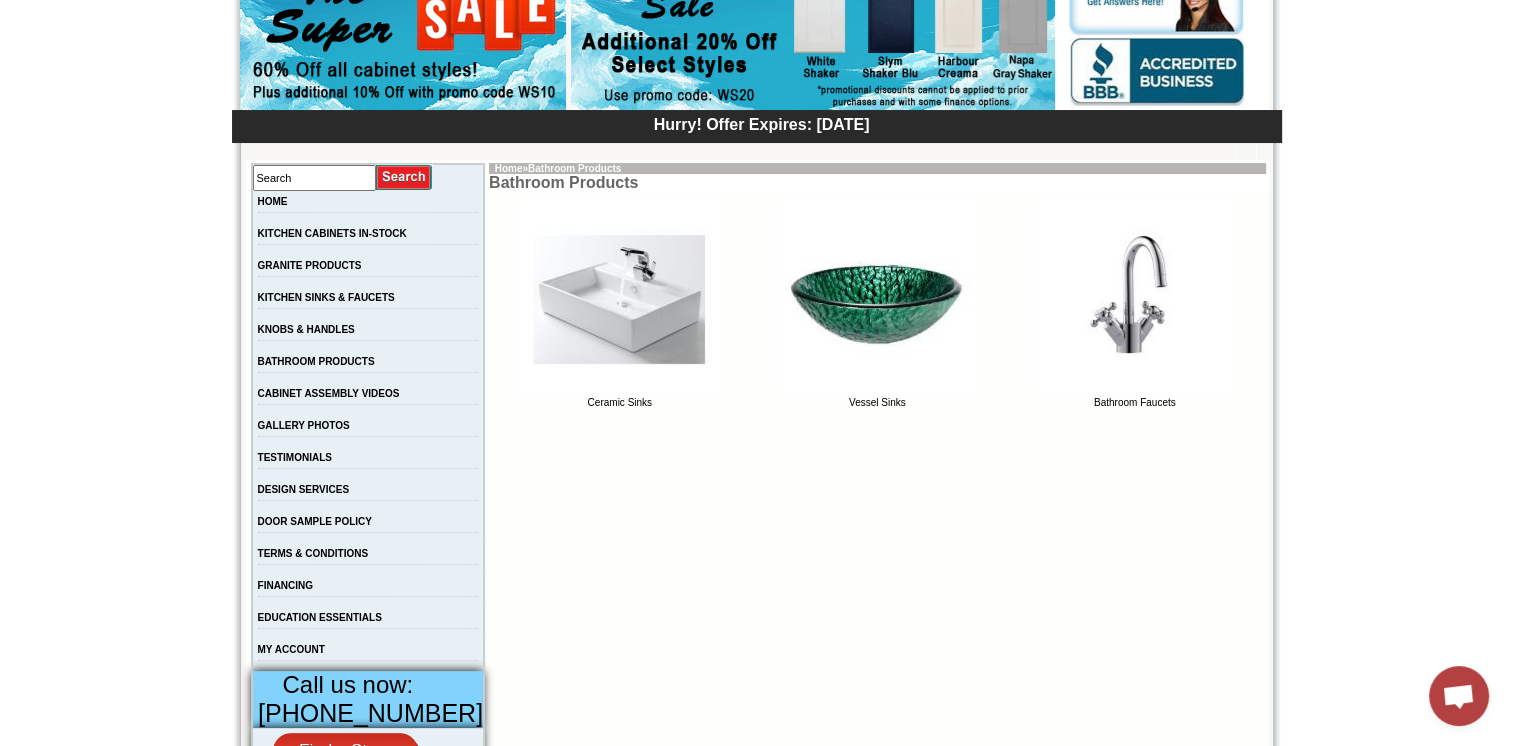 scroll, scrollTop: 200, scrollLeft: 0, axis: vertical 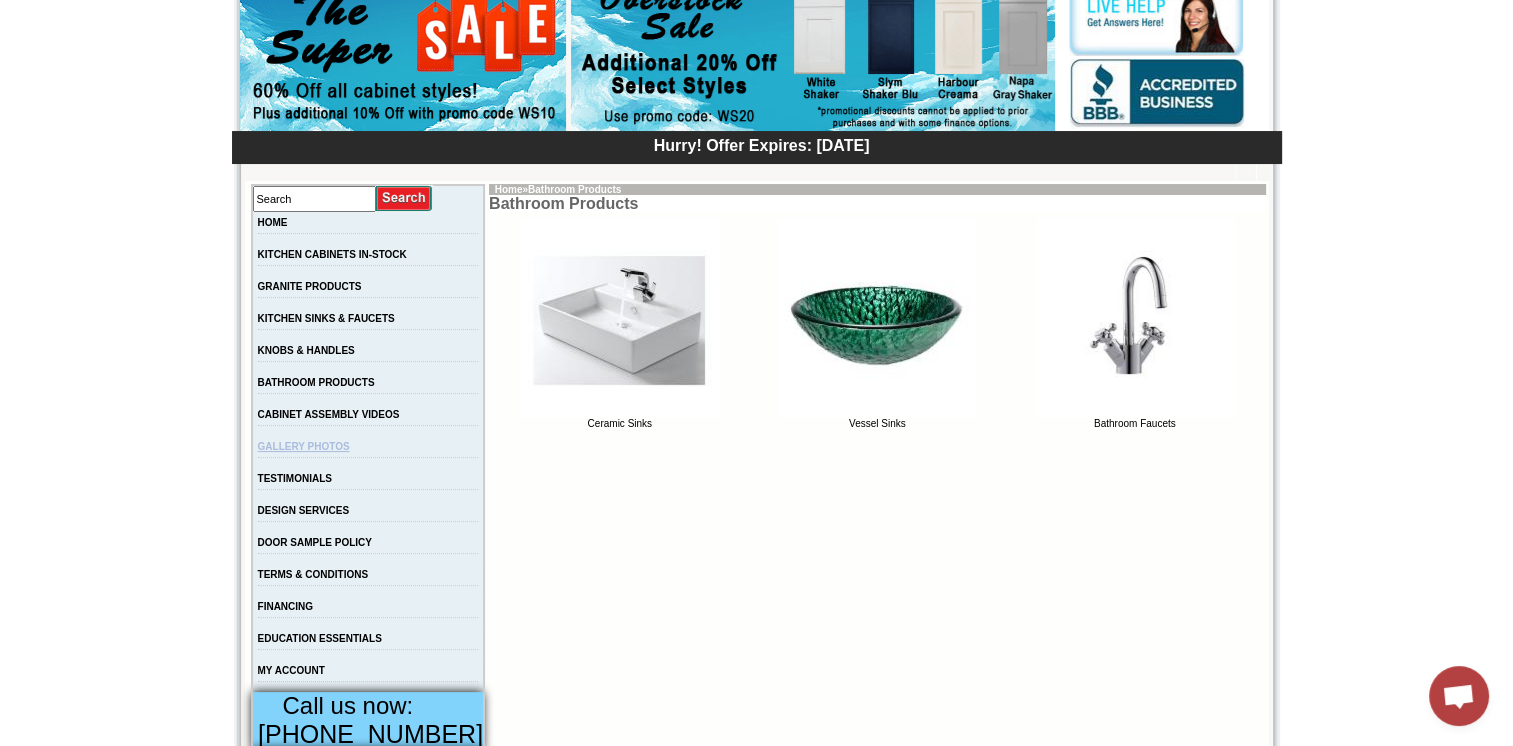 click on "GALLERY PHOTOS" at bounding box center [304, 446] 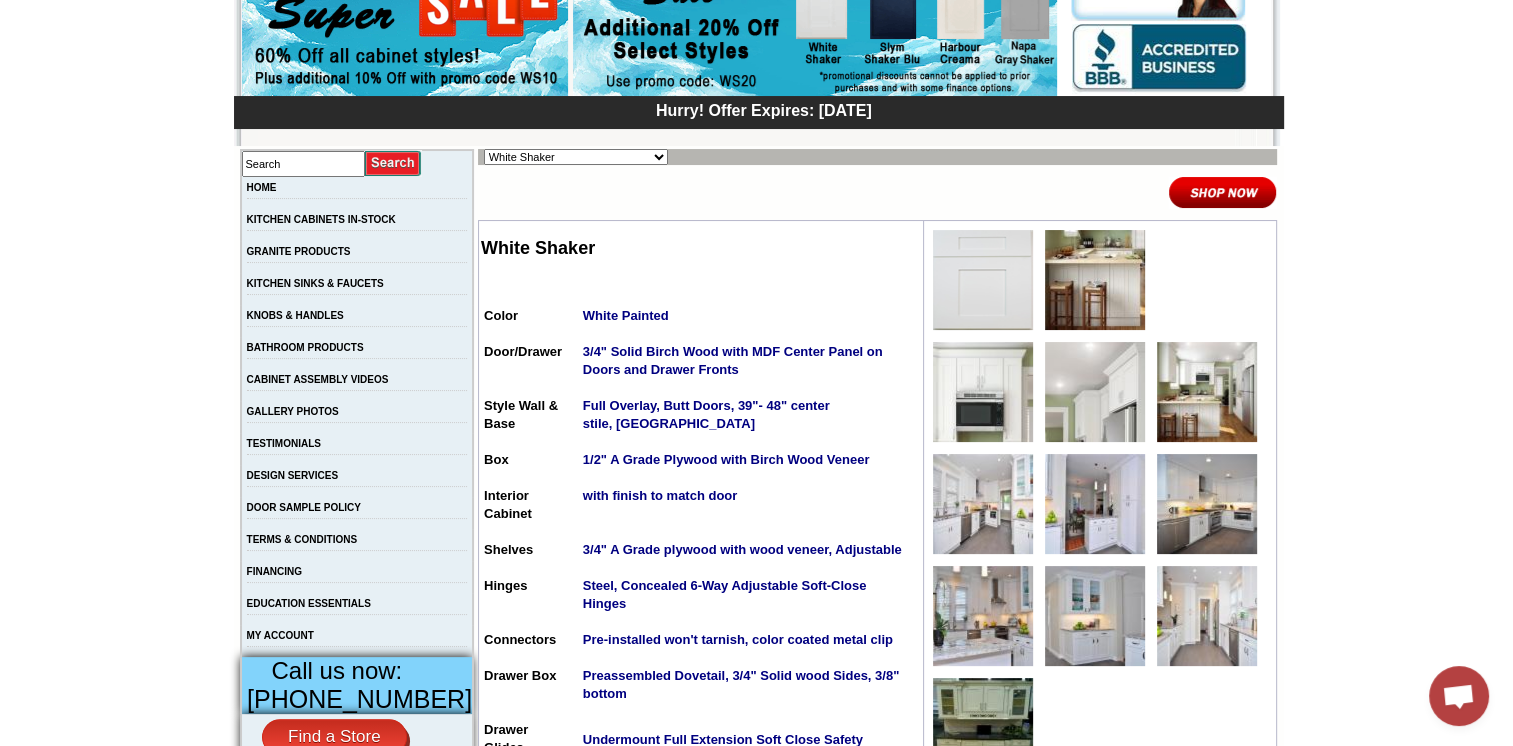 scroll, scrollTop: 200, scrollLeft: 0, axis: vertical 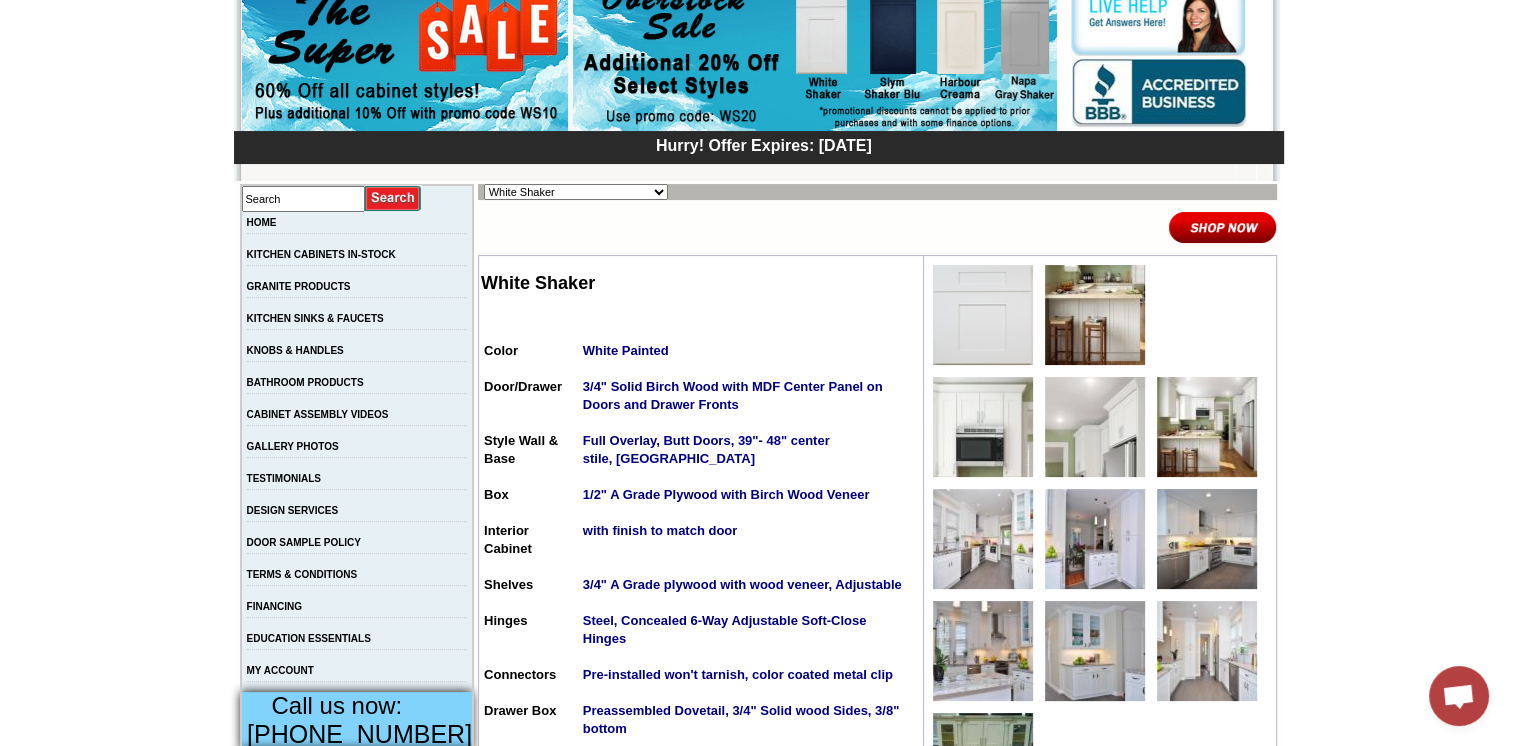 click on "Alabaster Shaker [PERSON_NAME] Yellow Walnut [PERSON_NAME] Shaker Baycreek Gray Bellmonte Maple [PERSON_NAME] Blue Shaker Black Pearl Shaker Black Valley Shaker Blue Aura Shaker Blue Linen Blue Night Blue Royalle Blue Valley Shaker Brentwood Shaker Charlotte Spice Concord Cherry Shaker Cream Valley Shaker Dark Epic Shaker Della Gloss Slate [PERSON_NAME] White [PERSON_NAME] Gloss Ebony Stained Shaker Galvyston Green Shaker Gray Mist Hanover Stone Harbour Creama Harmony Shaker Mist Harmony White Shaker Honey Oak Kentwood Natural Shaker Landmark Shaker Oak Madison Mahogany [GEOGRAPHIC_DATA] [GEOGRAPHIC_DATA] [GEOGRAPHIC_DATA] [GEOGRAPHIC_DATA] [GEOGRAPHIC_DATA] White Maxwell Yellow Oak Merrimac Cinder Monterey Grey Mountain Gray Napa Gray Shaker [PERSON_NAME] Matte Sand [PERSON_NAME] Ocean Matte Oxford White Polished Ivory Rayne Blue Matte Rayne Matte Black Rayne Matte Green Rayne White Matte Salona Sage Seattle Gray Silver Horizon Slym Brown Shaker Slym Shaker Blu Slym Shaker Oak Slym Shaker Sand Slym White Shaker Soho White [PERSON_NAME] Shaker Taupe Linen Shaker" at bounding box center [576, 192] 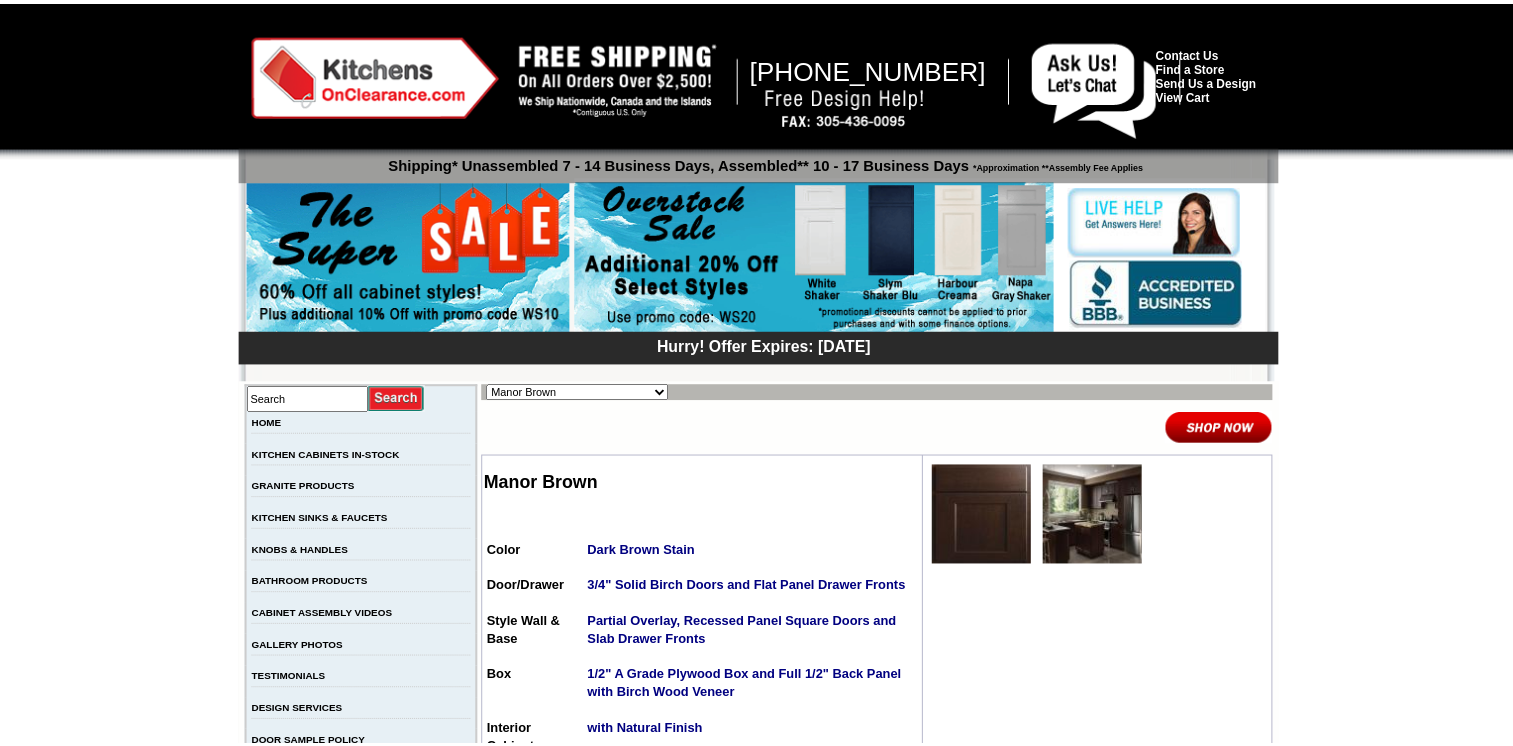 scroll, scrollTop: 0, scrollLeft: 0, axis: both 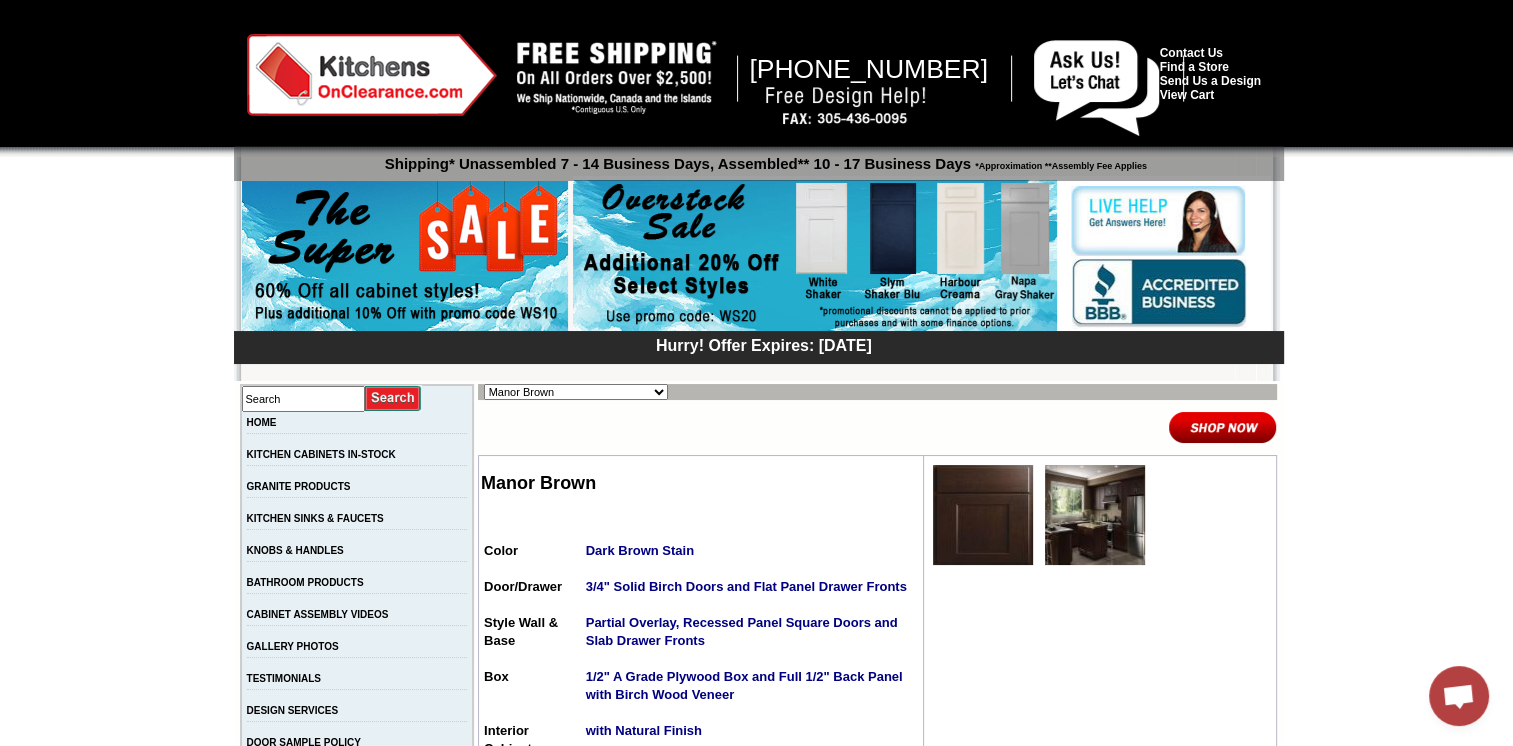click at bounding box center (1095, 515) 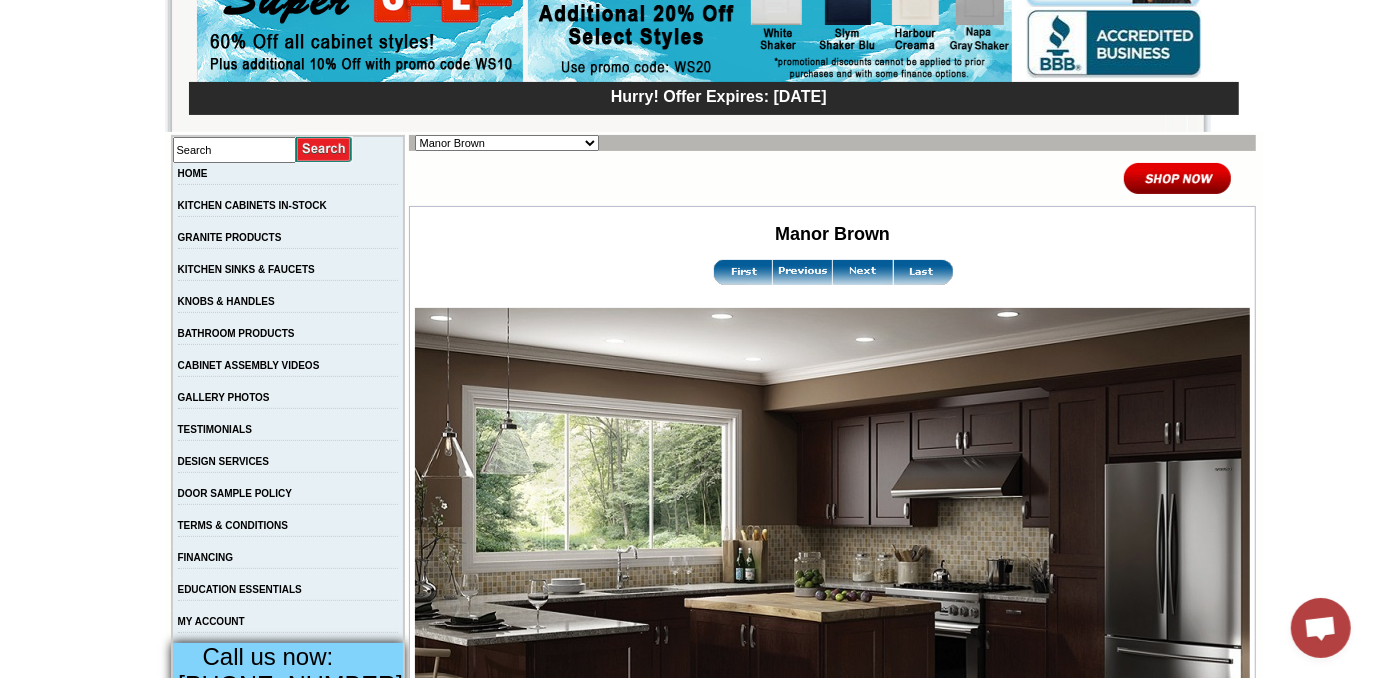 scroll, scrollTop: 209, scrollLeft: 0, axis: vertical 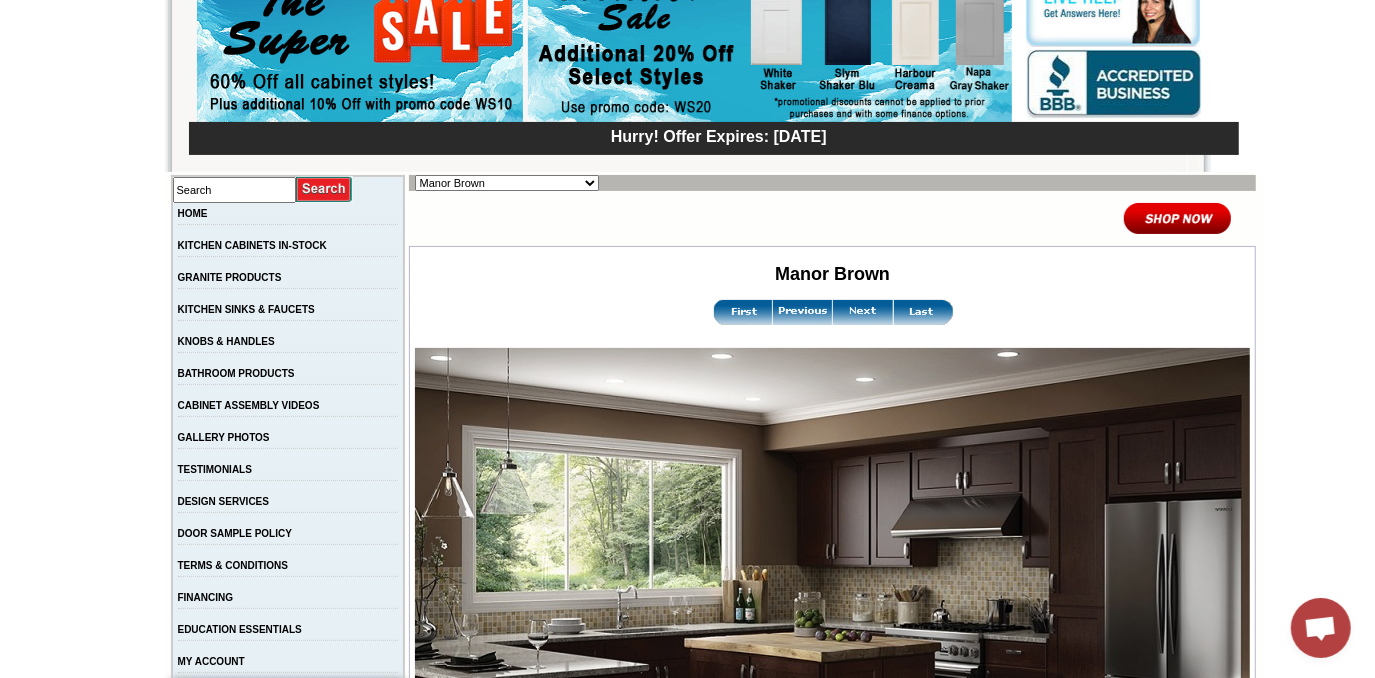 click at bounding box center [1177, 218] 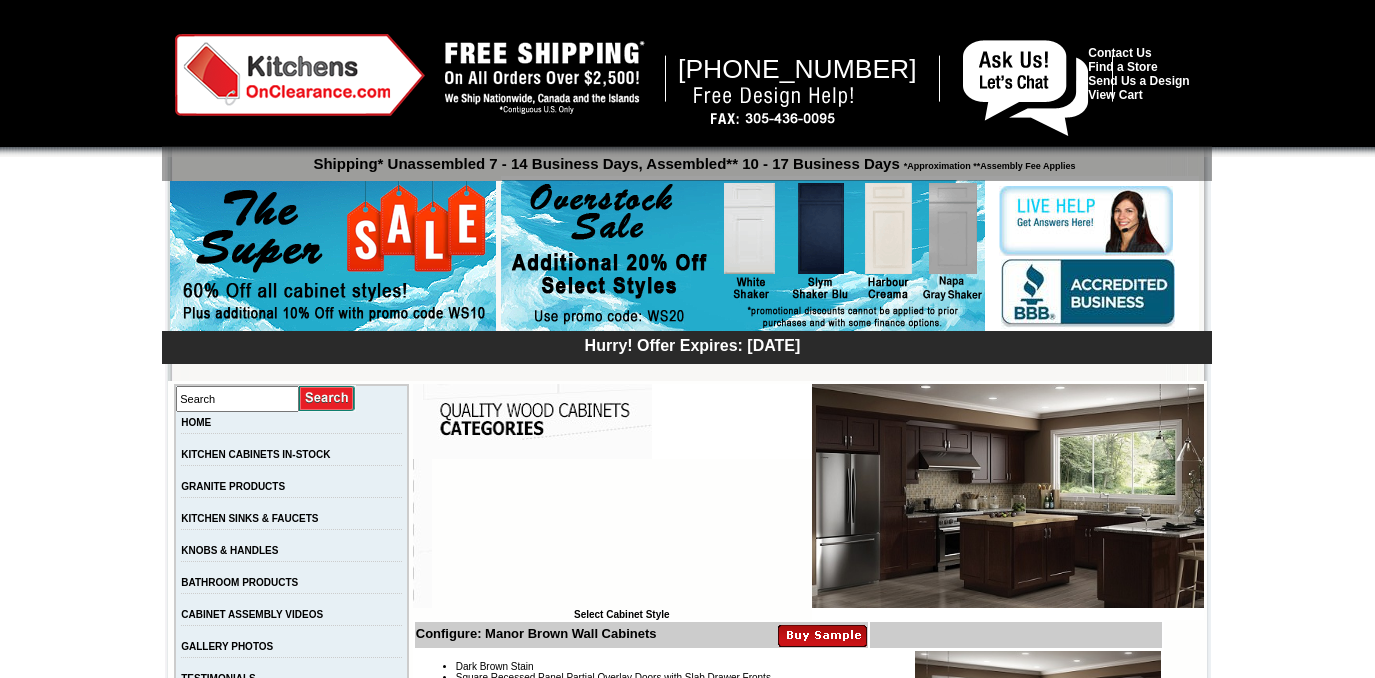 scroll, scrollTop: 0, scrollLeft: 0, axis: both 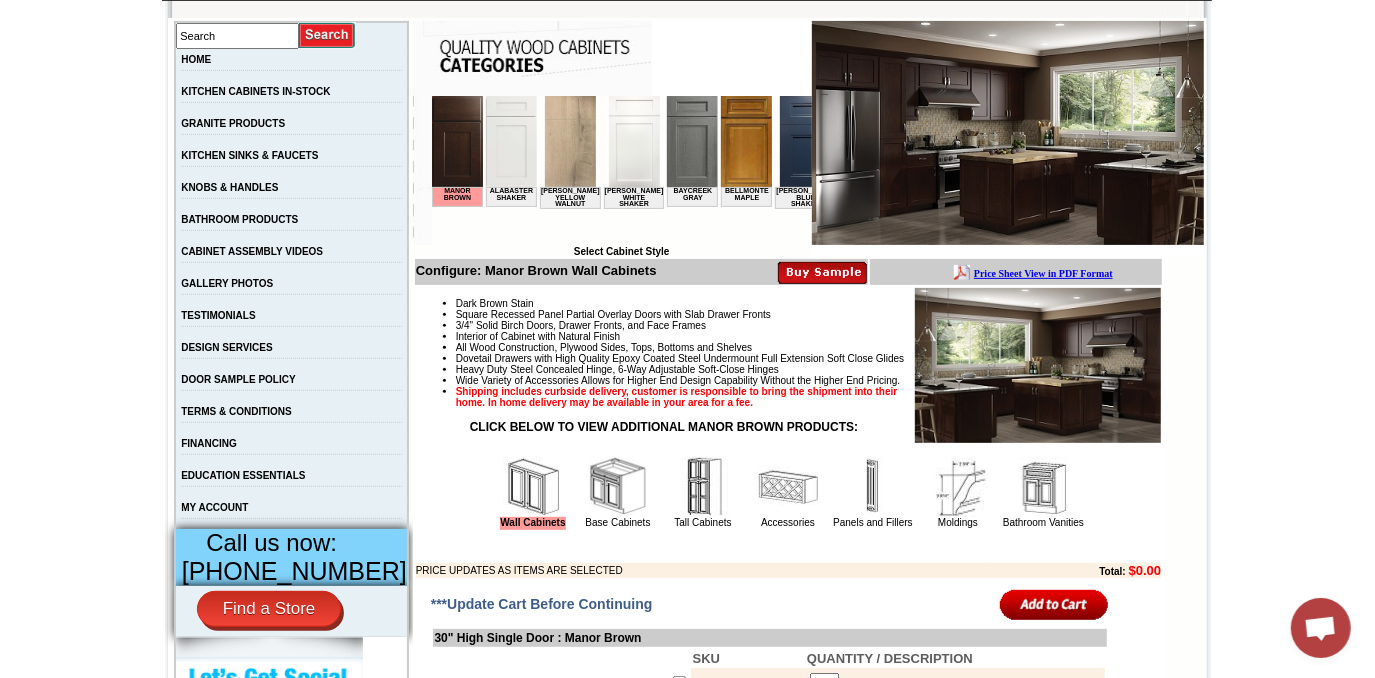 click at bounding box center [618, 487] 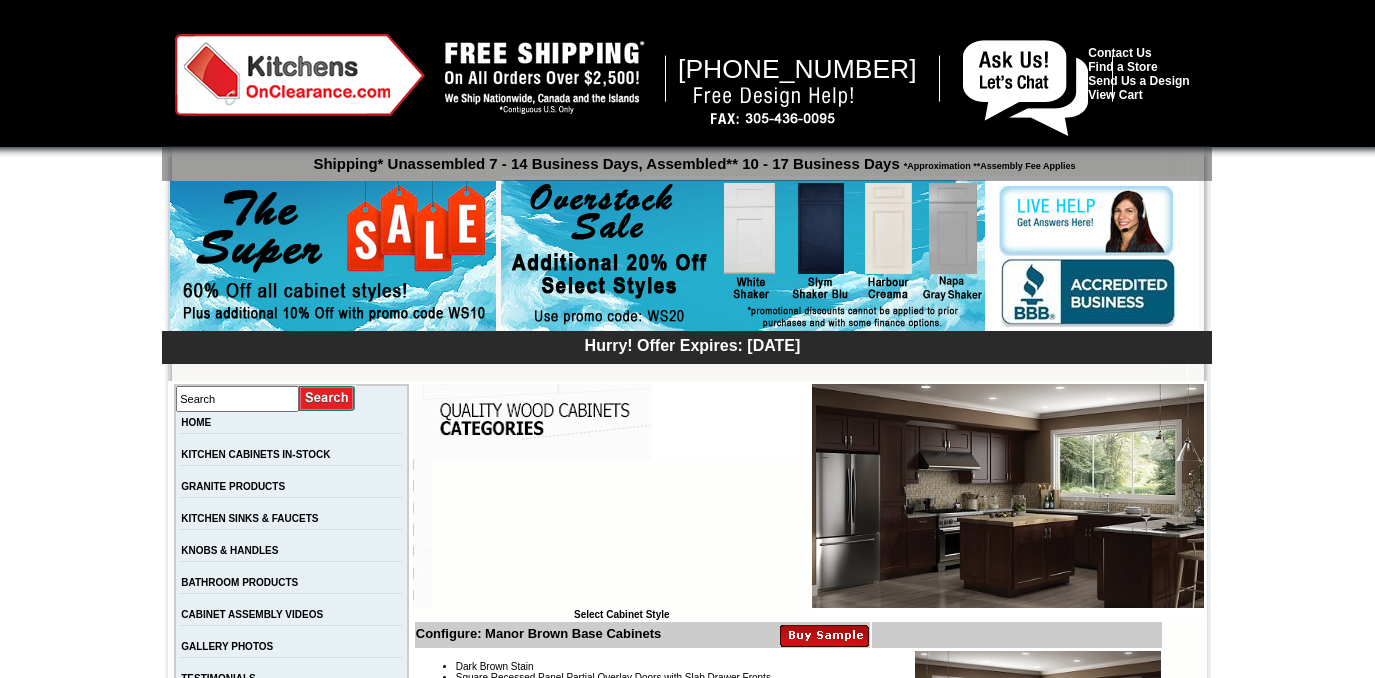 scroll, scrollTop: 0, scrollLeft: 0, axis: both 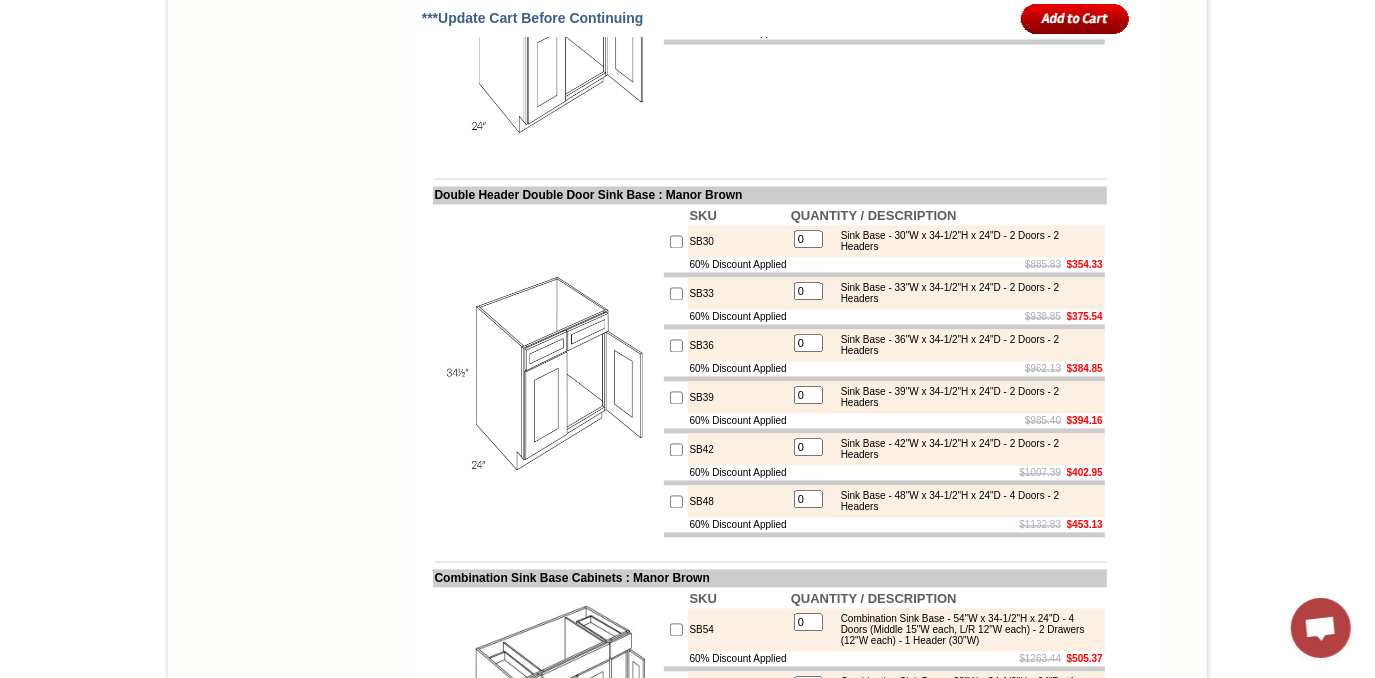 click at bounding box center (547, 372) 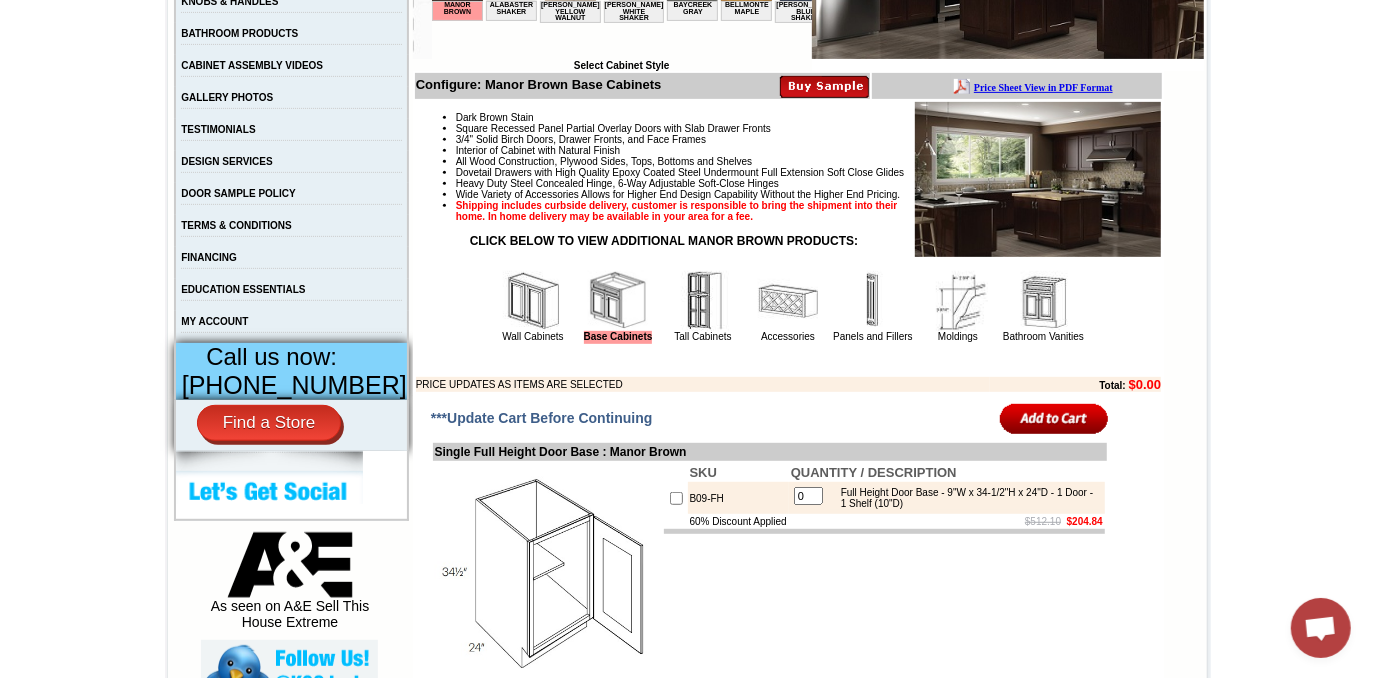 scroll, scrollTop: 545, scrollLeft: 0, axis: vertical 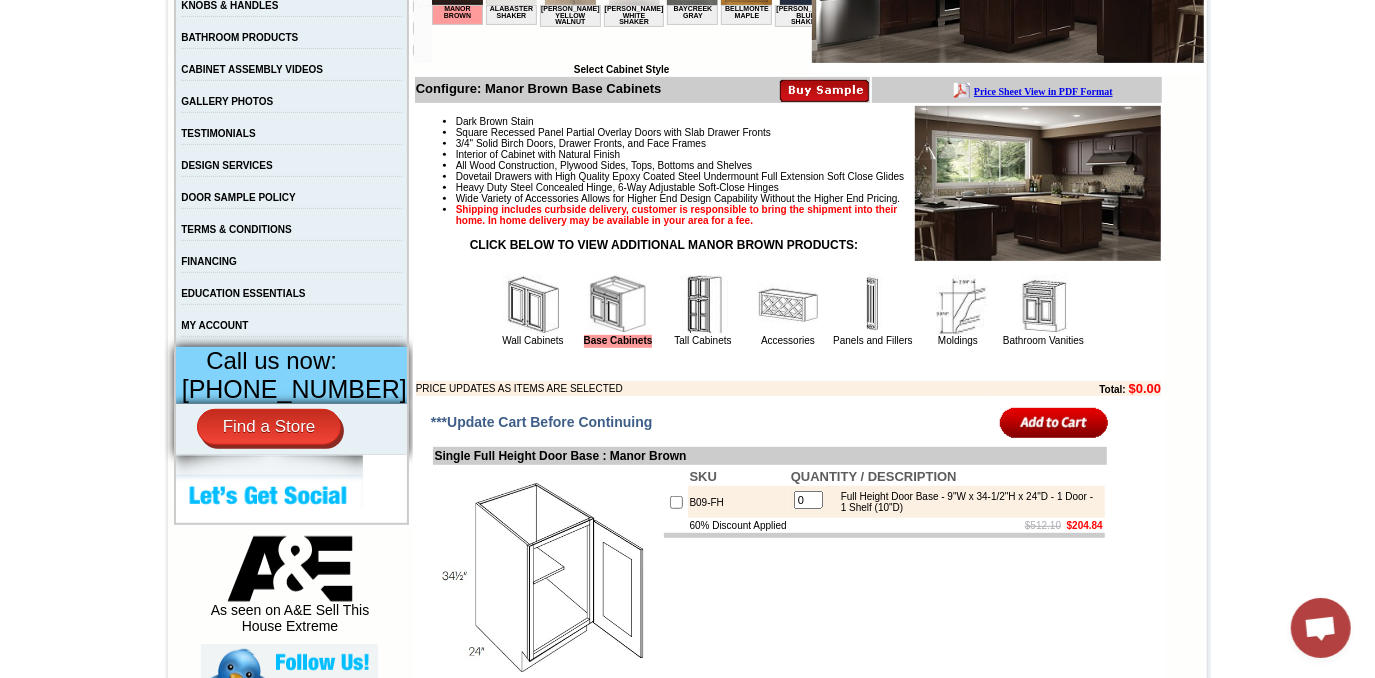 click at bounding box center (703, 305) 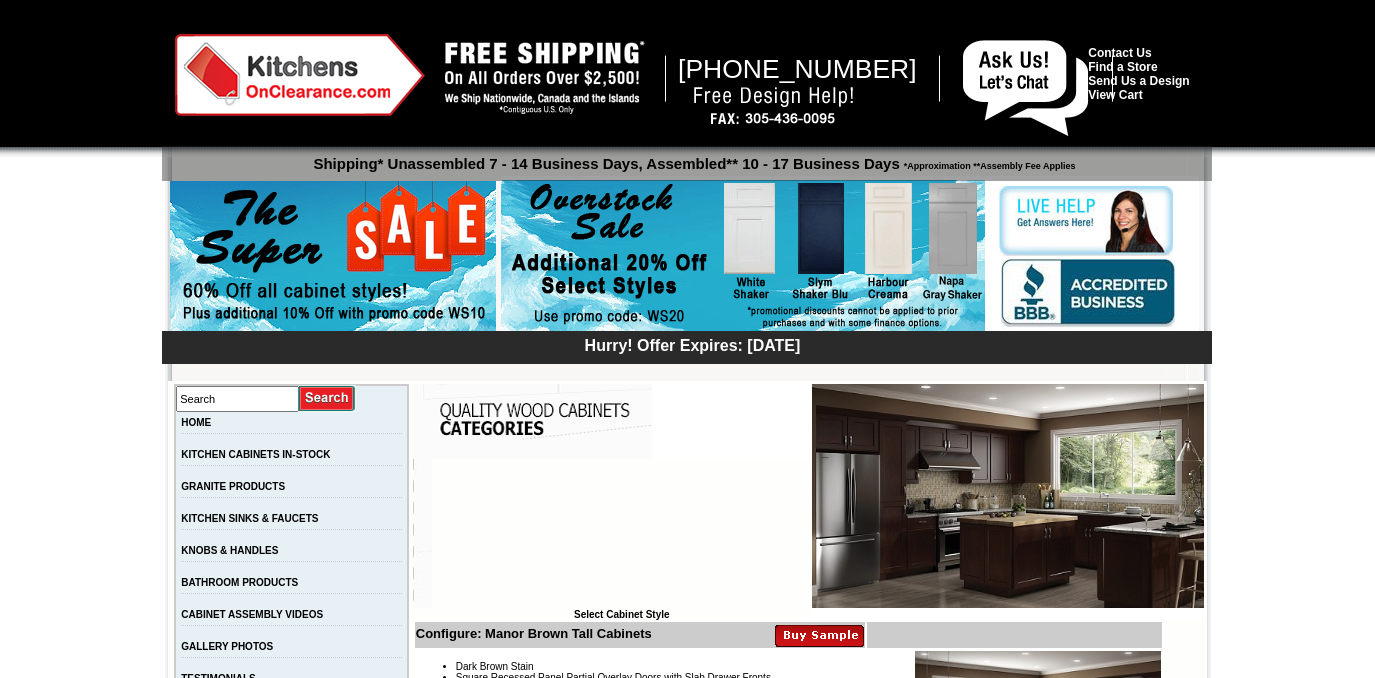 scroll, scrollTop: 0, scrollLeft: 0, axis: both 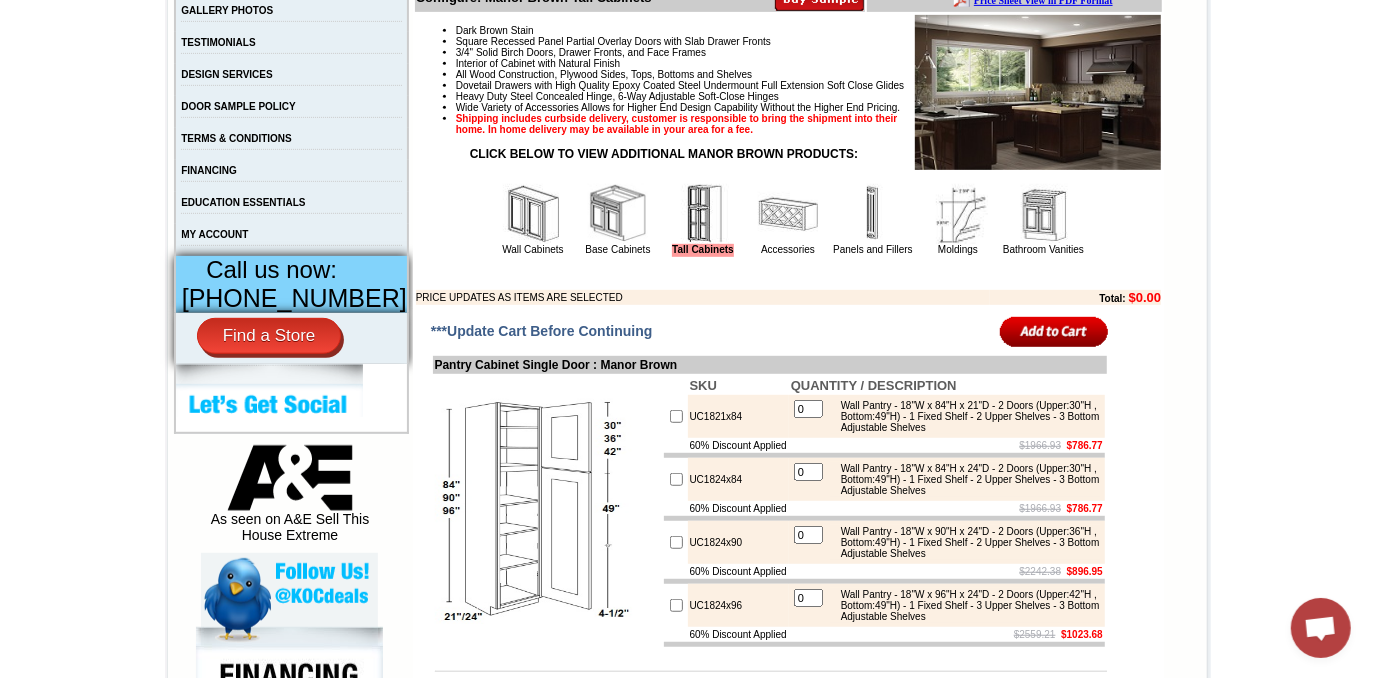 click at bounding box center [788, 214] 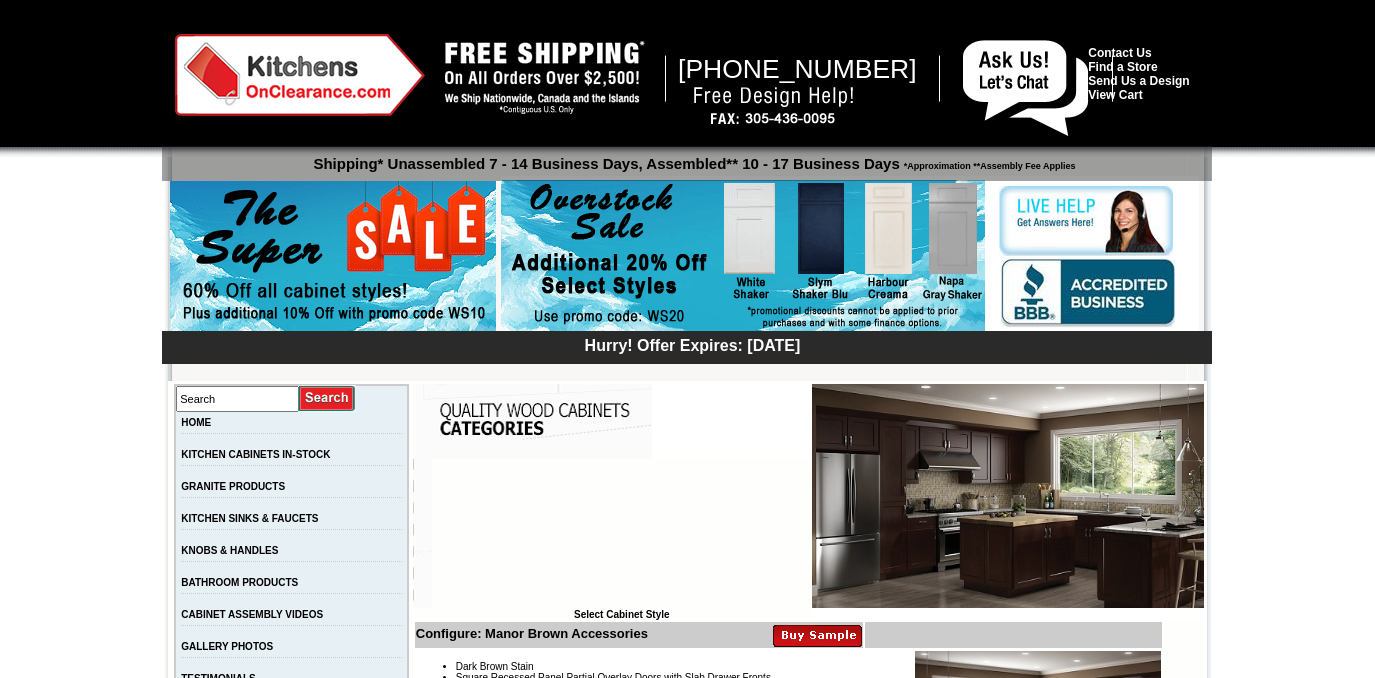 scroll, scrollTop: 0, scrollLeft: 0, axis: both 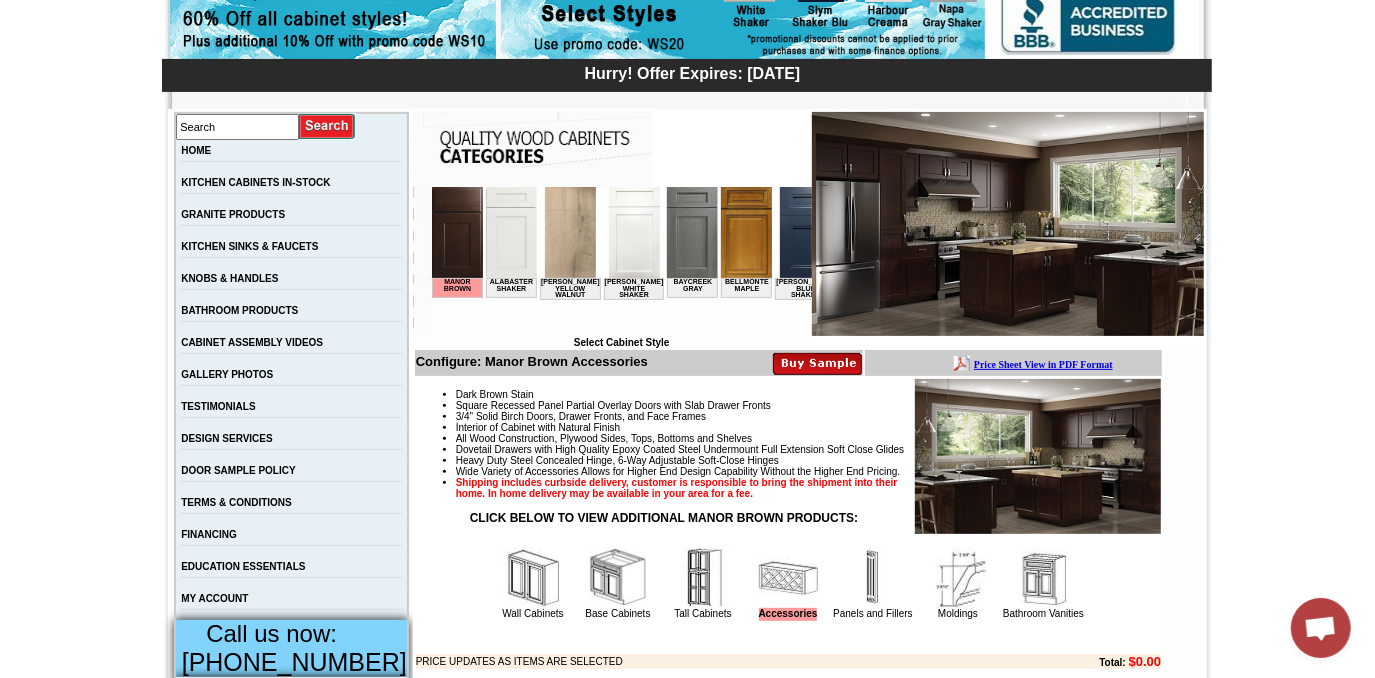 click at bounding box center (958, 578) 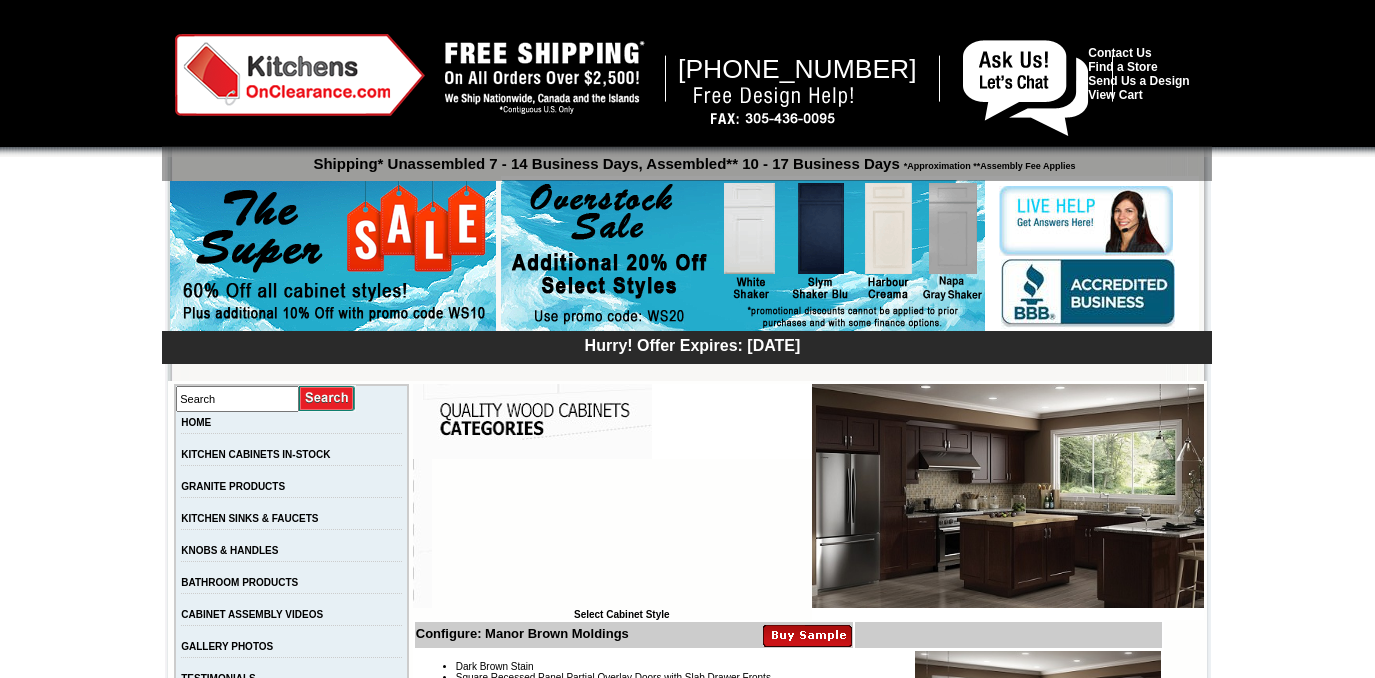 scroll, scrollTop: 0, scrollLeft: 0, axis: both 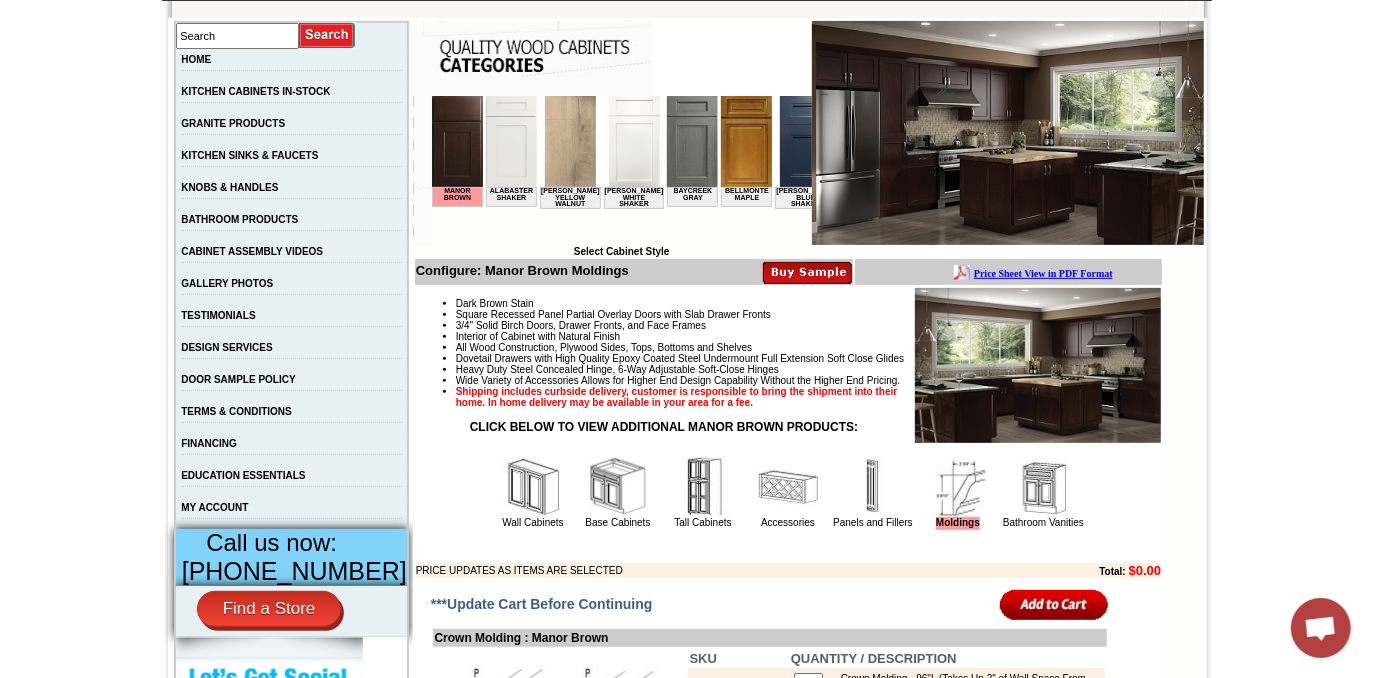 click at bounding box center (1043, 487) 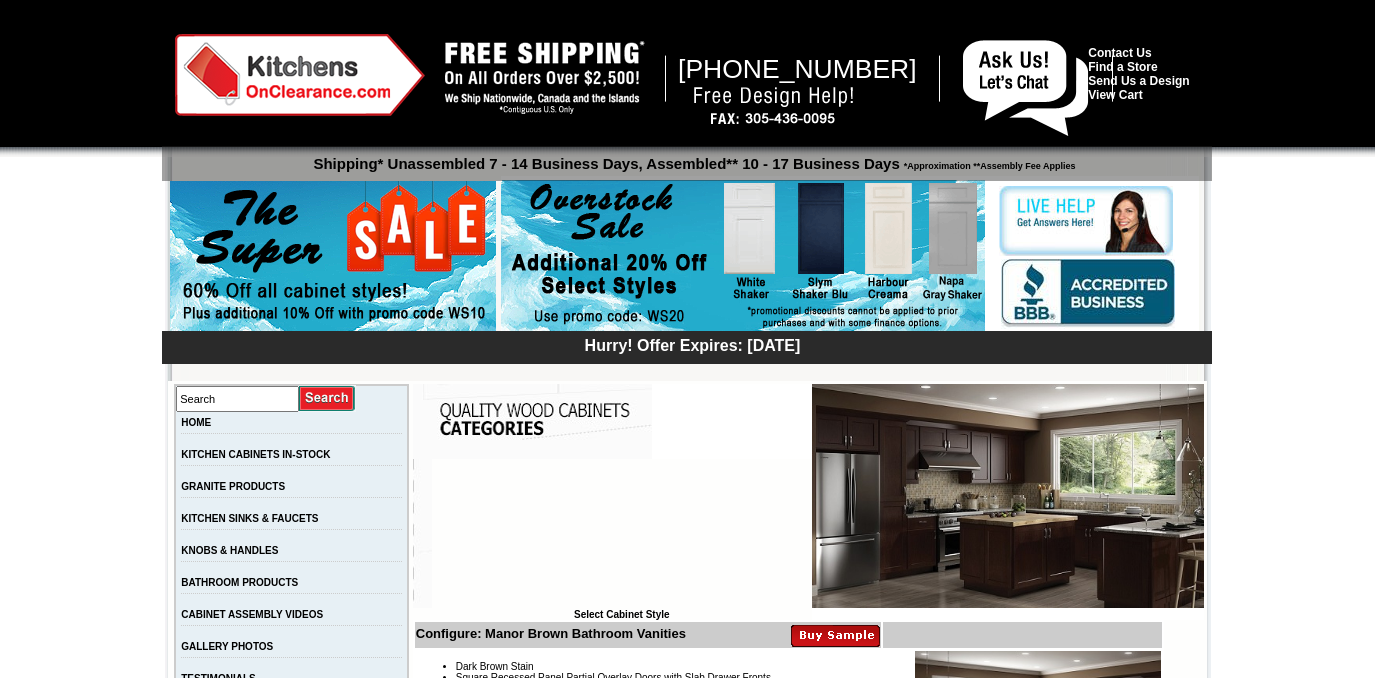 scroll, scrollTop: 0, scrollLeft: 0, axis: both 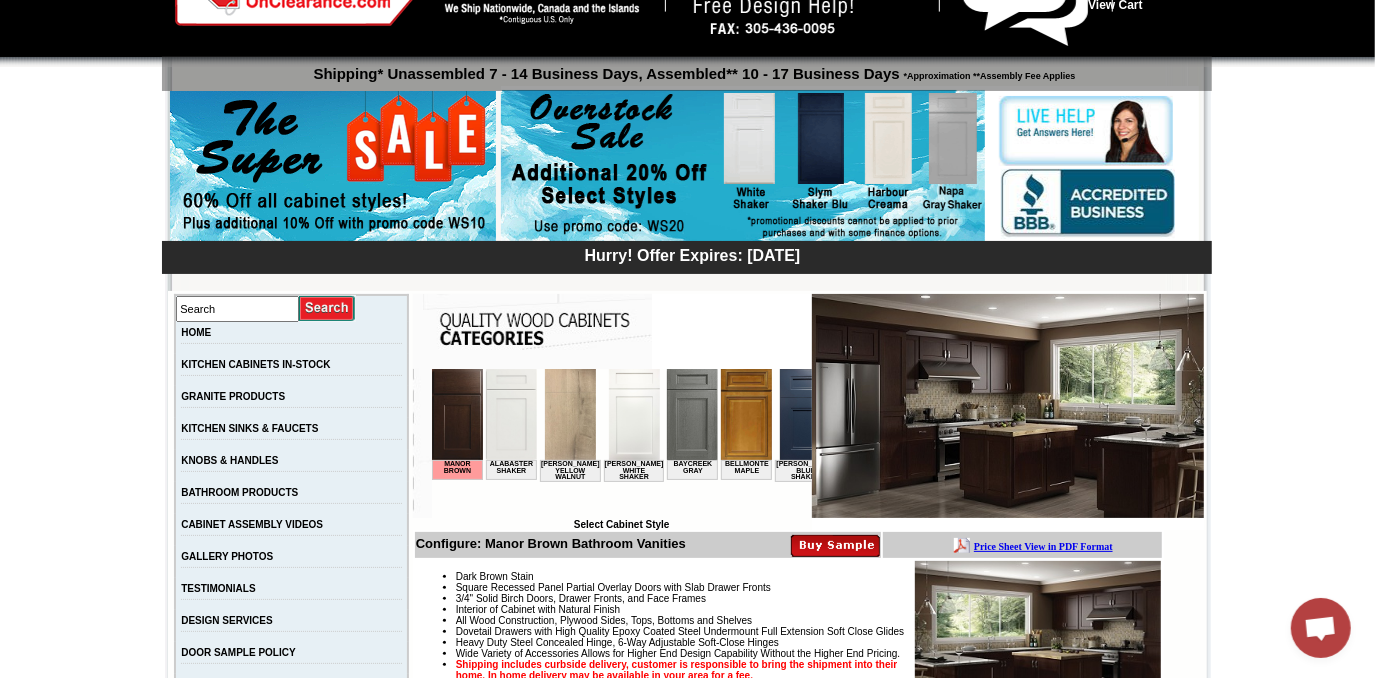 click at bounding box center (1008, 406) 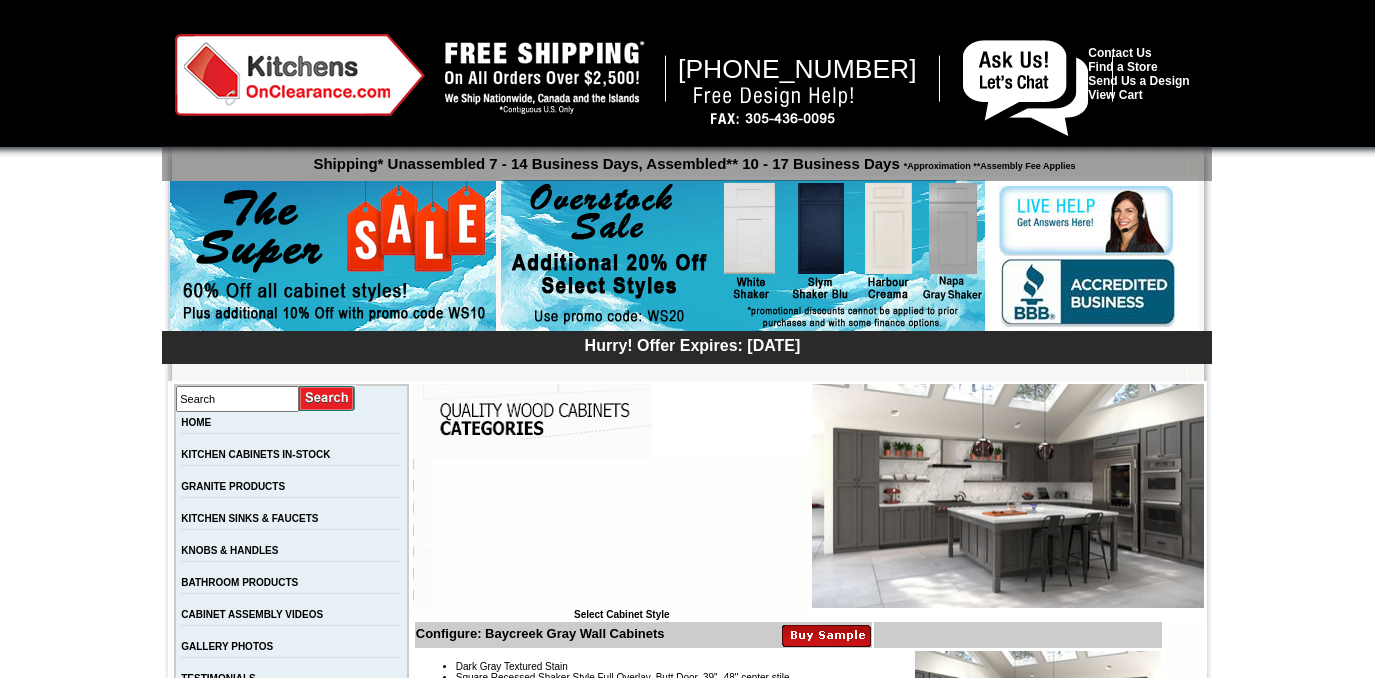 scroll, scrollTop: 0, scrollLeft: 0, axis: both 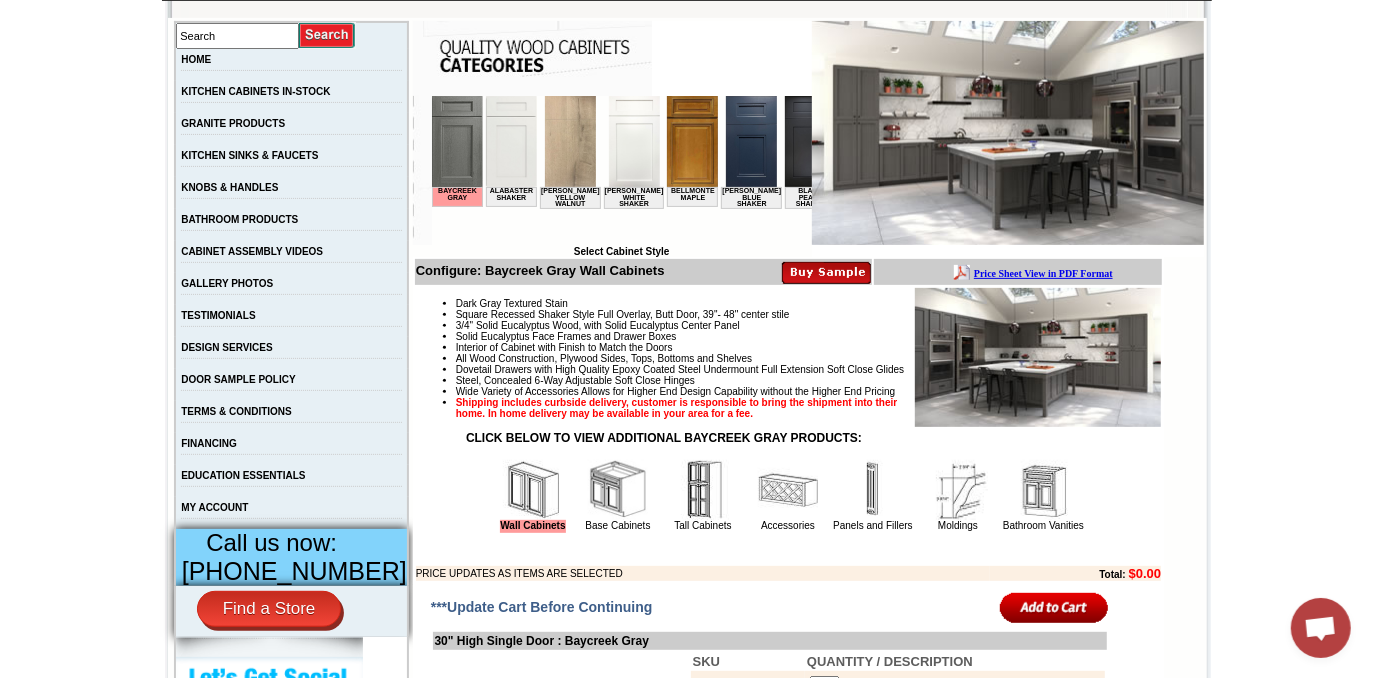 click at bounding box center (618, 490) 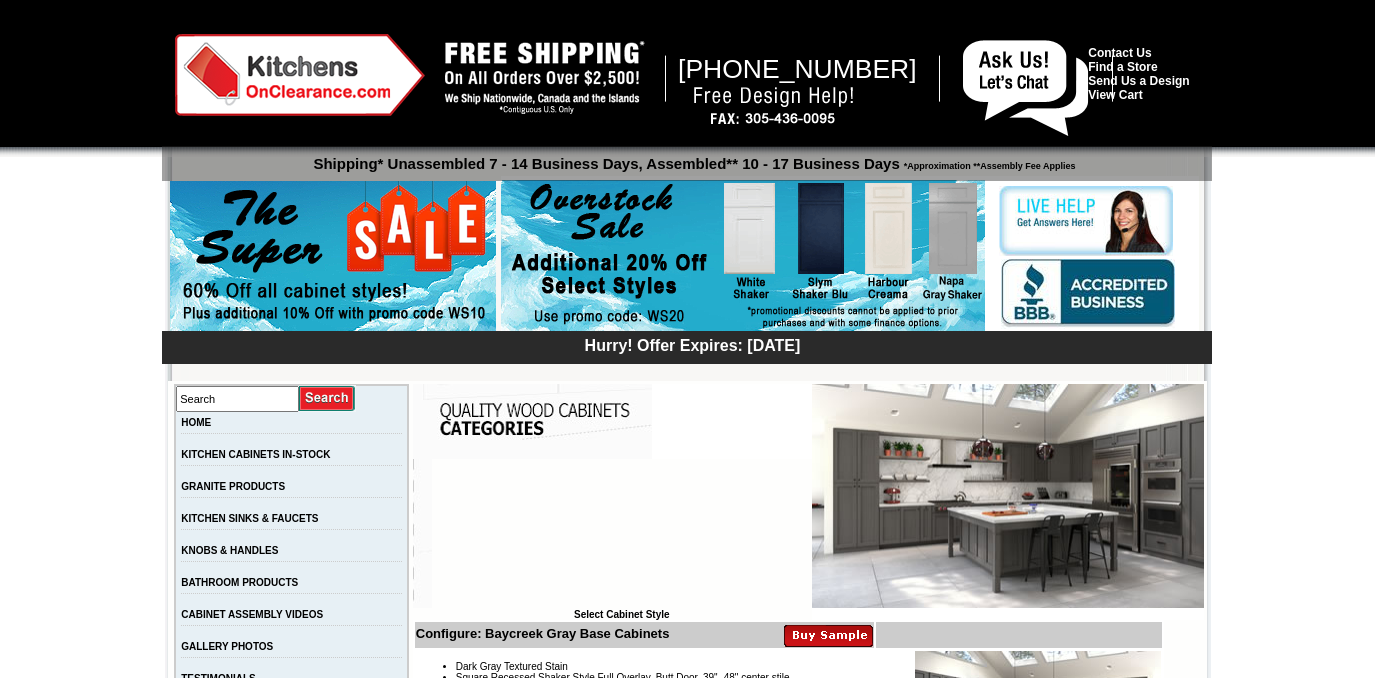 scroll, scrollTop: 0, scrollLeft: 0, axis: both 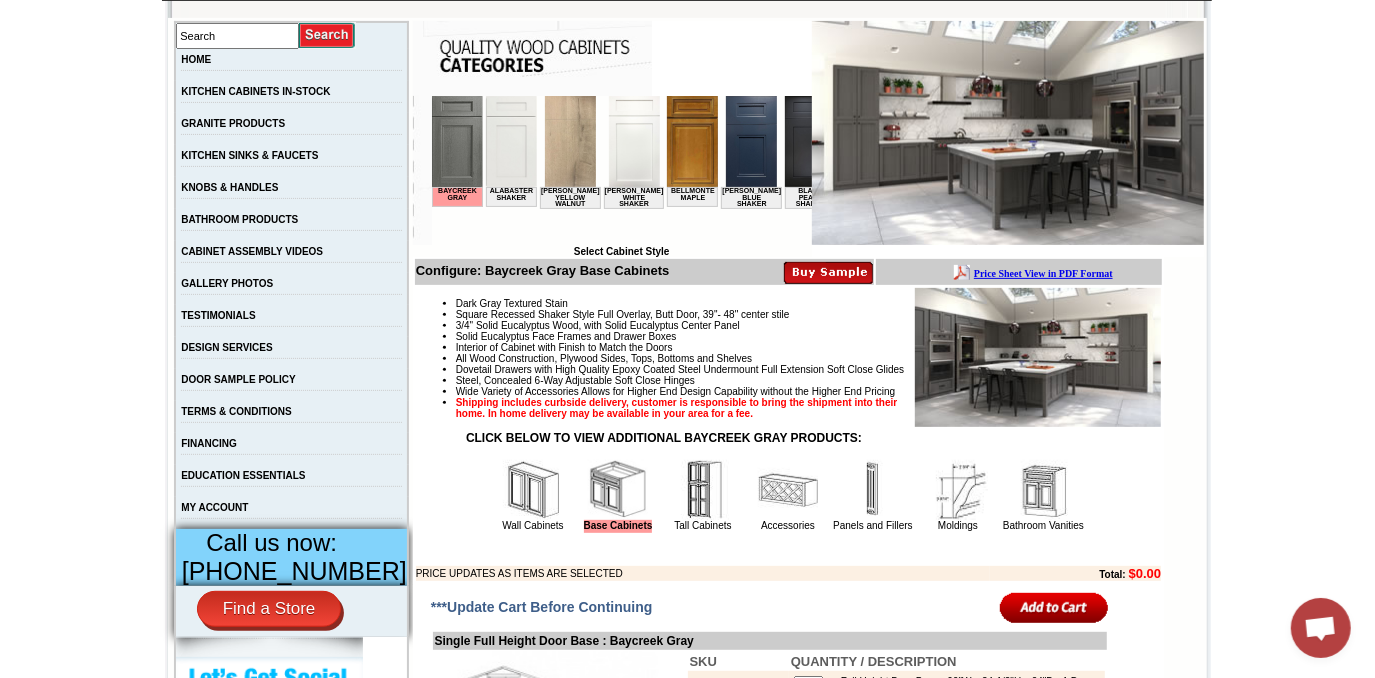 click at bounding box center [873, 490] 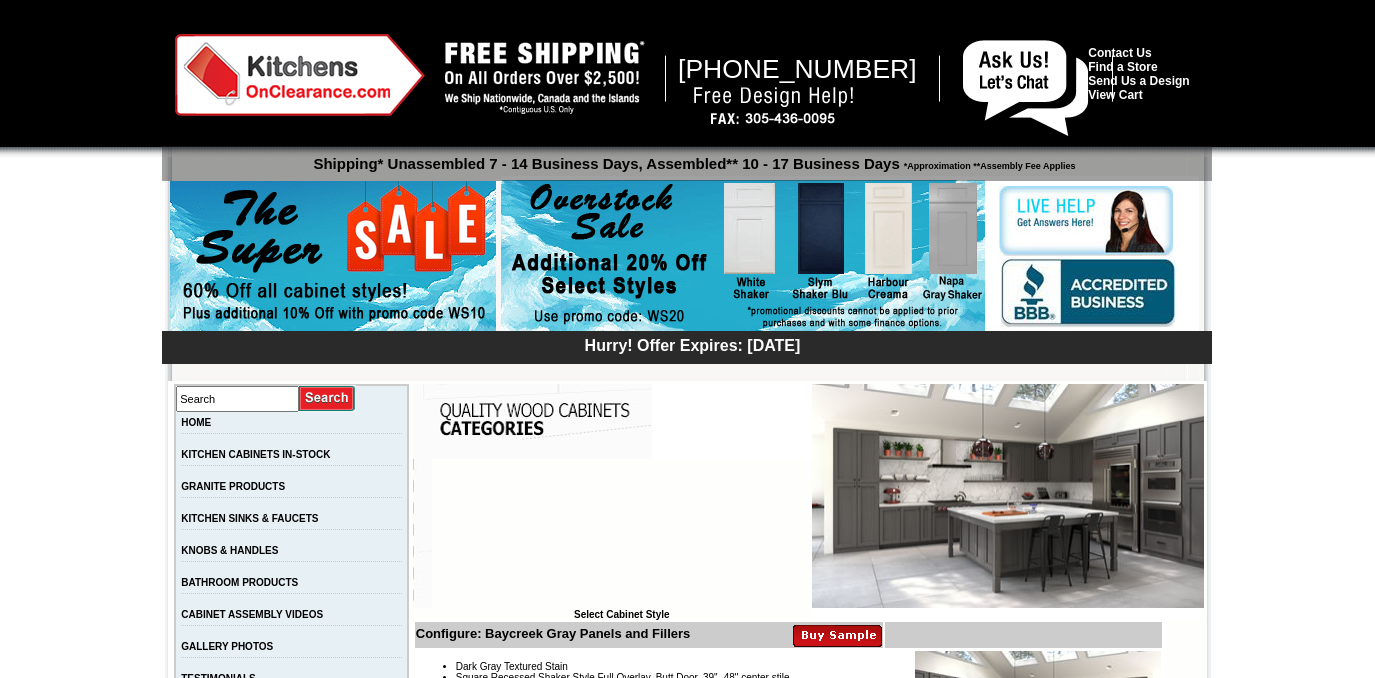 scroll, scrollTop: 0, scrollLeft: 0, axis: both 